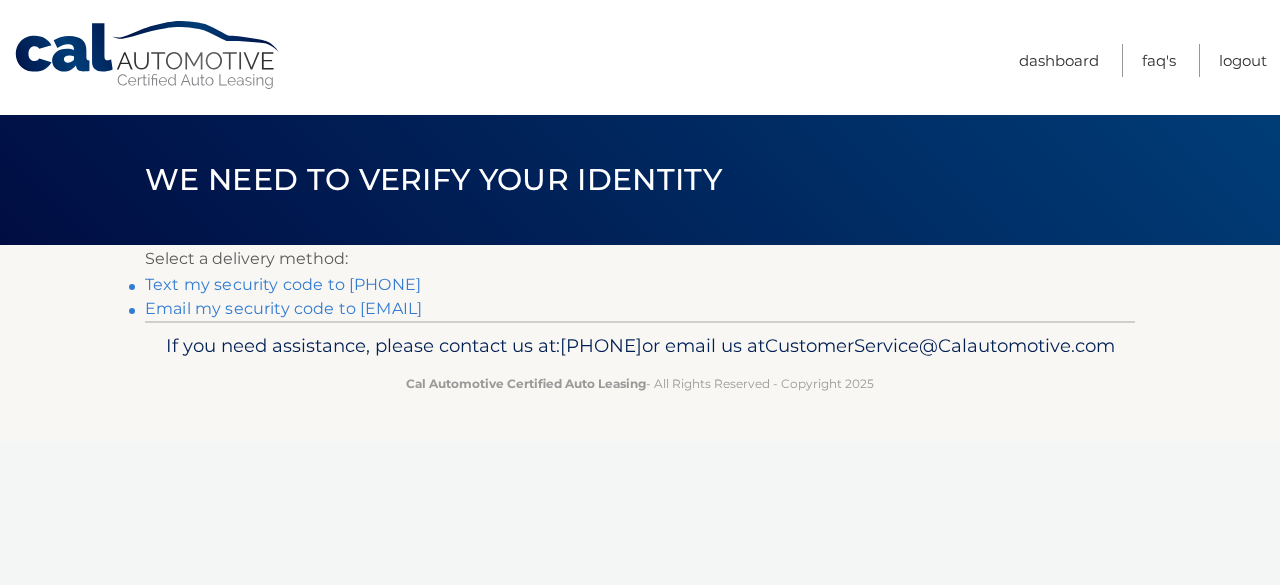 scroll, scrollTop: 0, scrollLeft: 0, axis: both 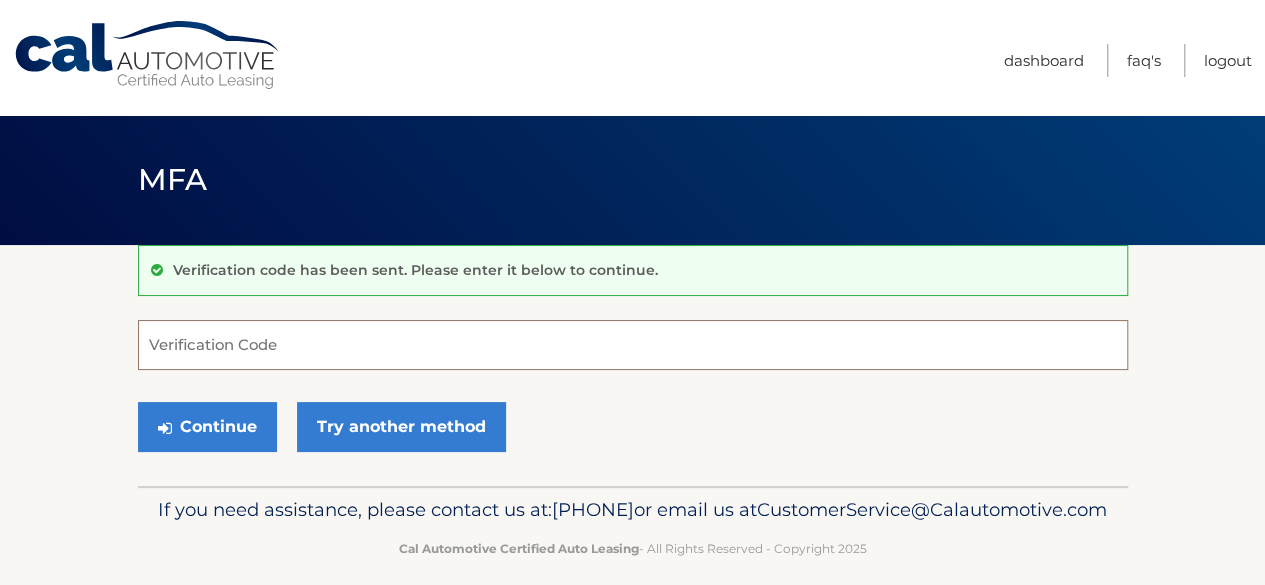 click on "Verification Code" at bounding box center (633, 345) 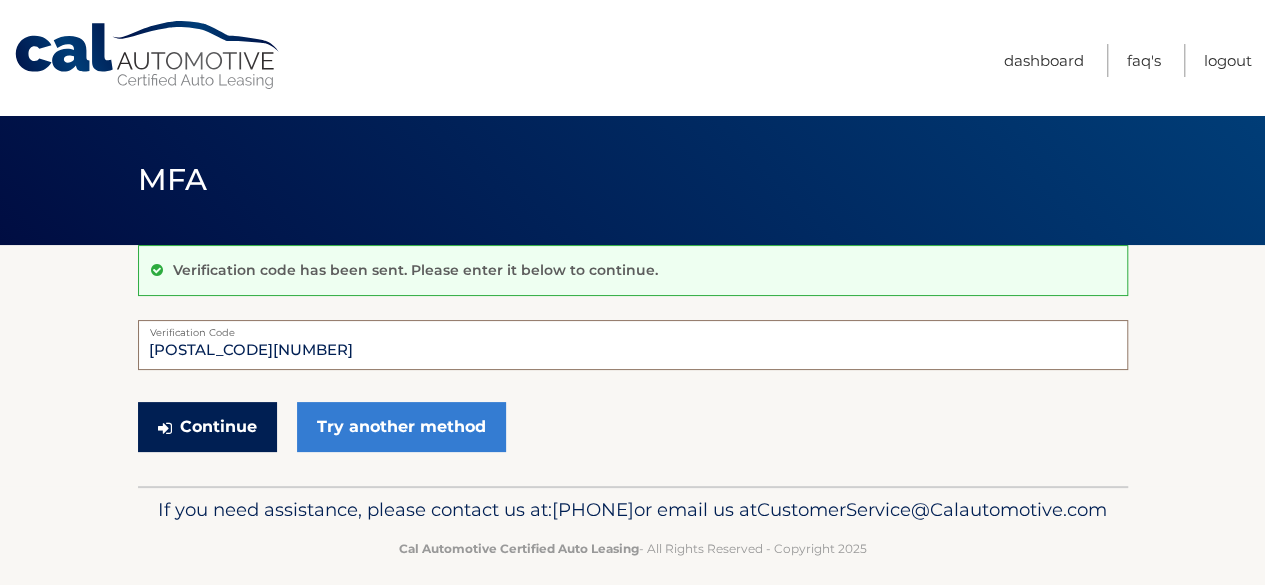type on "994519" 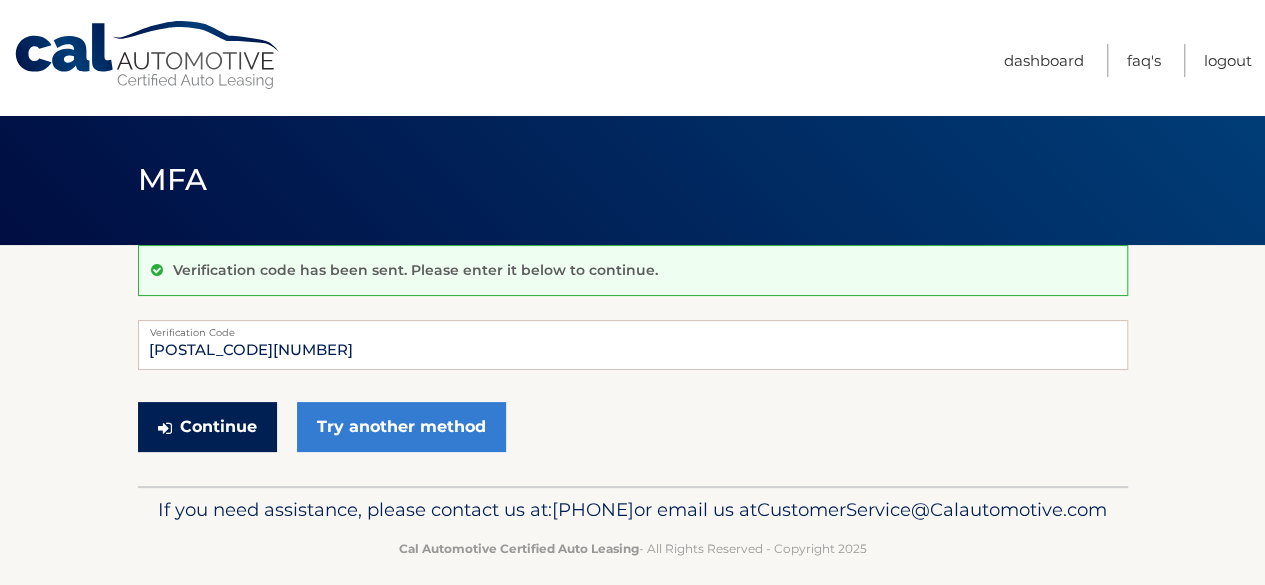 click on "Continue" at bounding box center [207, 427] 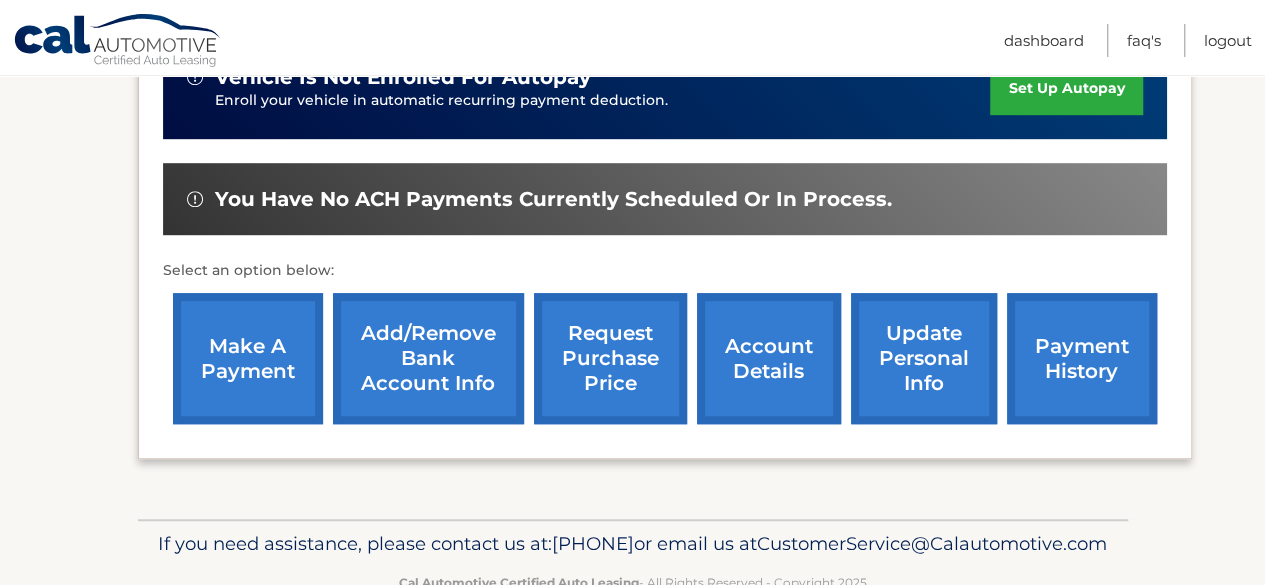scroll, scrollTop: 600, scrollLeft: 0, axis: vertical 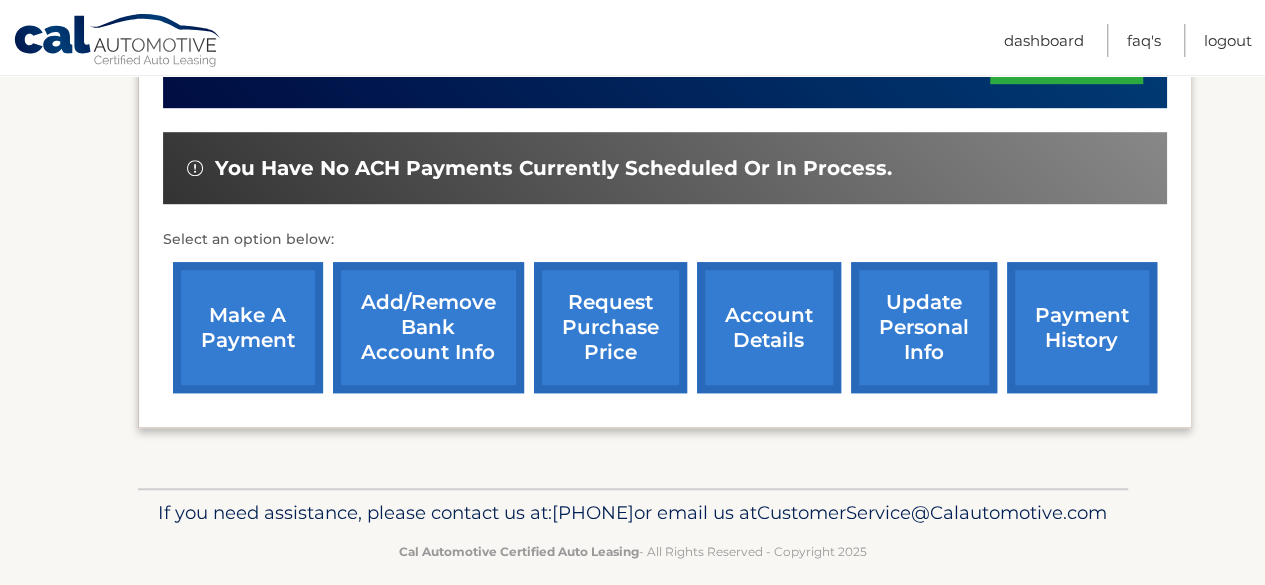 click on "Add/Remove bank account info" at bounding box center [428, 327] 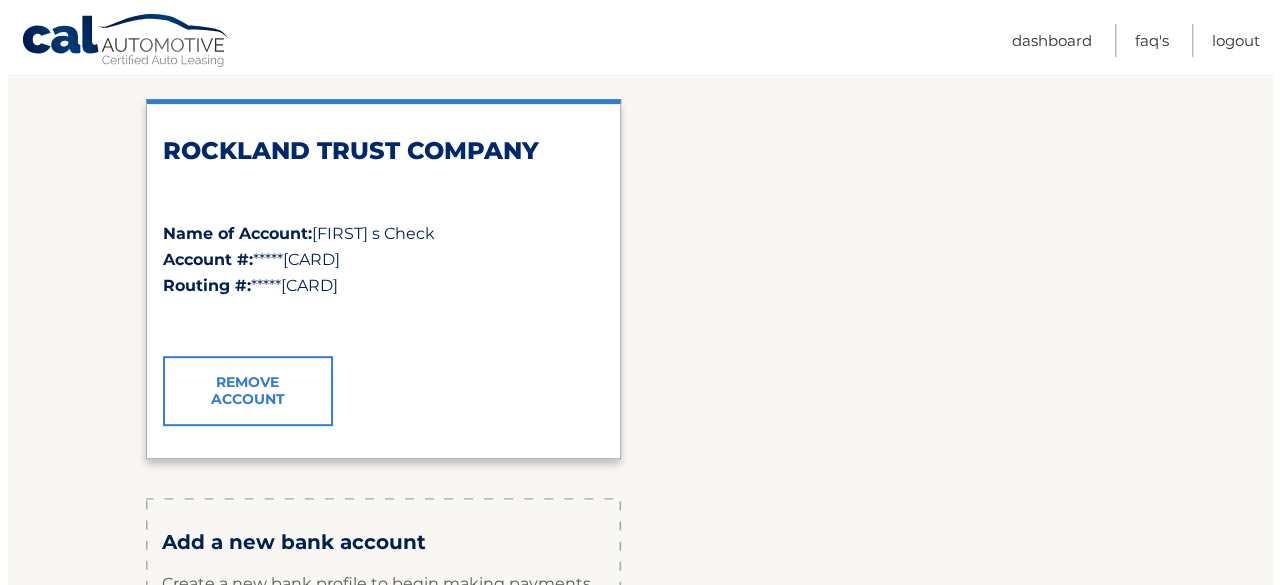 scroll, scrollTop: 500, scrollLeft: 0, axis: vertical 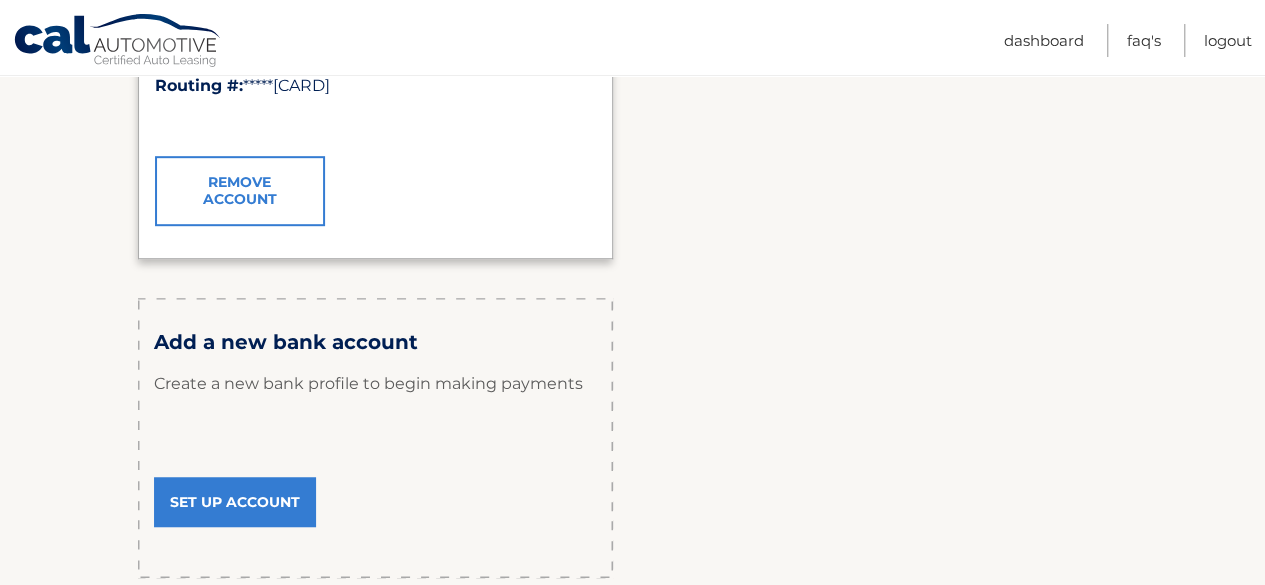 click on "Remove Account" at bounding box center (240, 191) 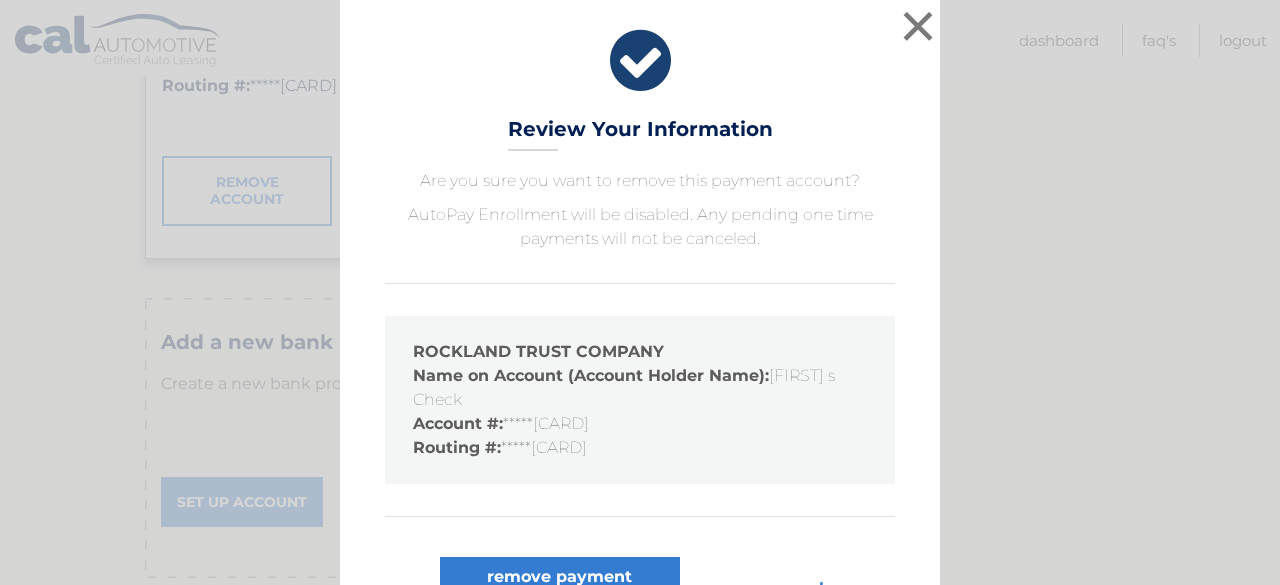 scroll, scrollTop: 60, scrollLeft: 0, axis: vertical 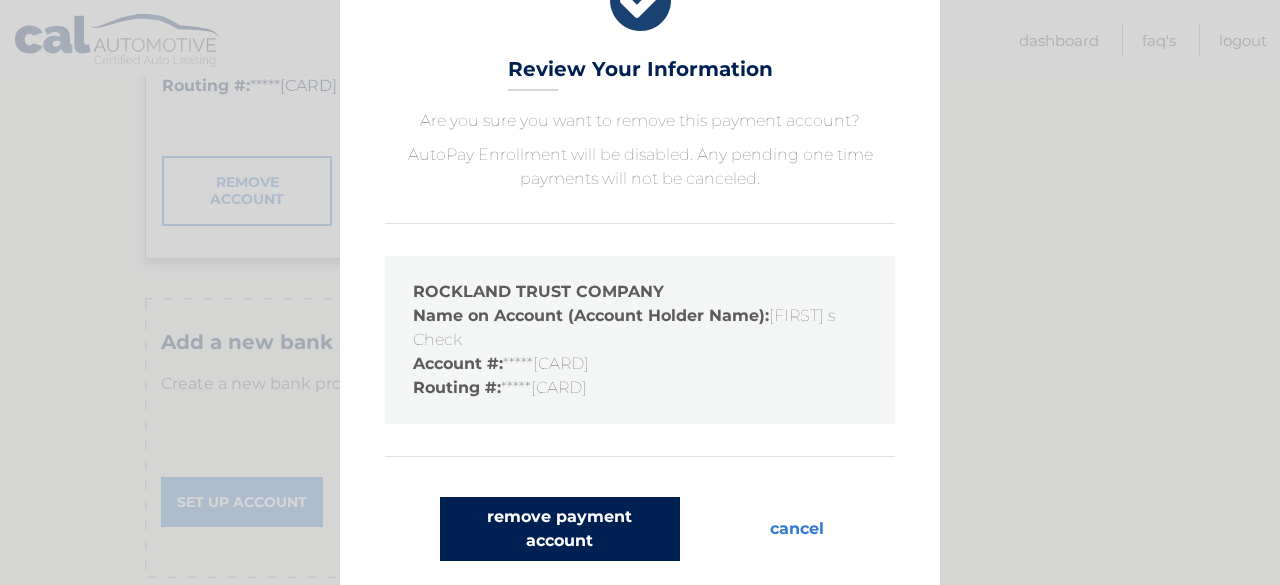 click on "remove payment account" at bounding box center (560, 529) 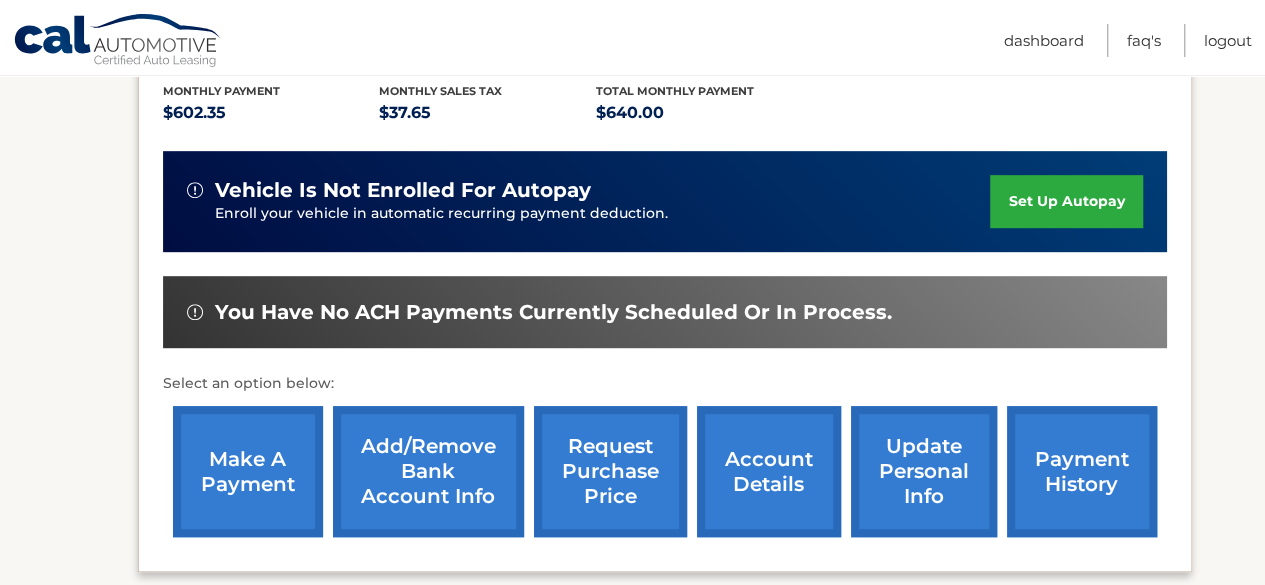 scroll, scrollTop: 500, scrollLeft: 0, axis: vertical 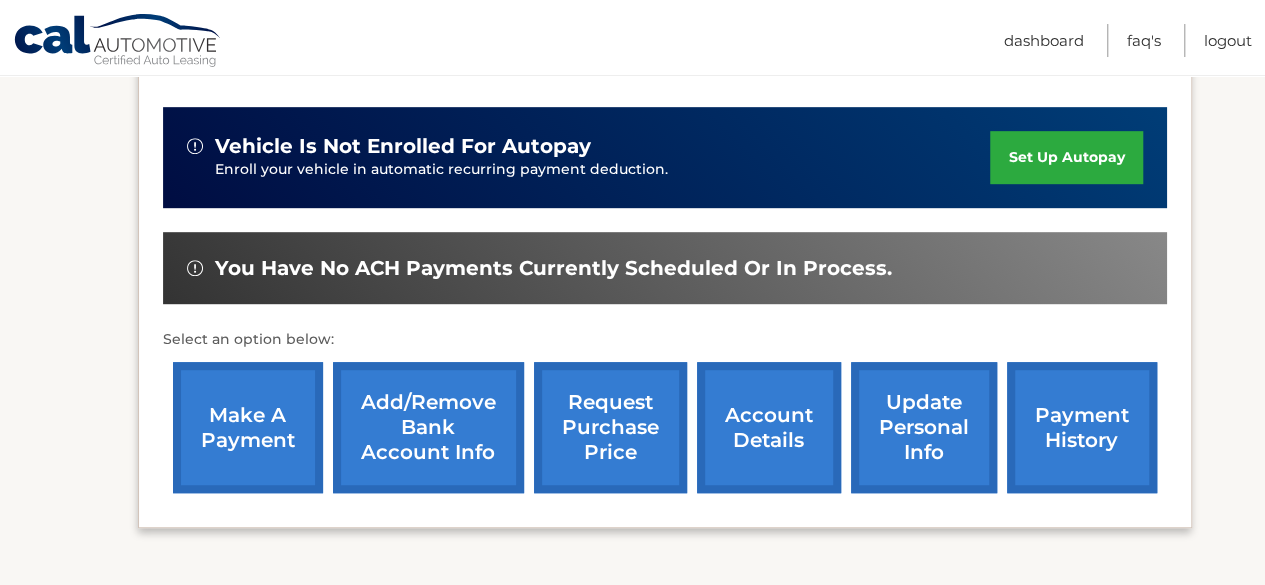 click on "Add/Remove bank account info" at bounding box center [428, 427] 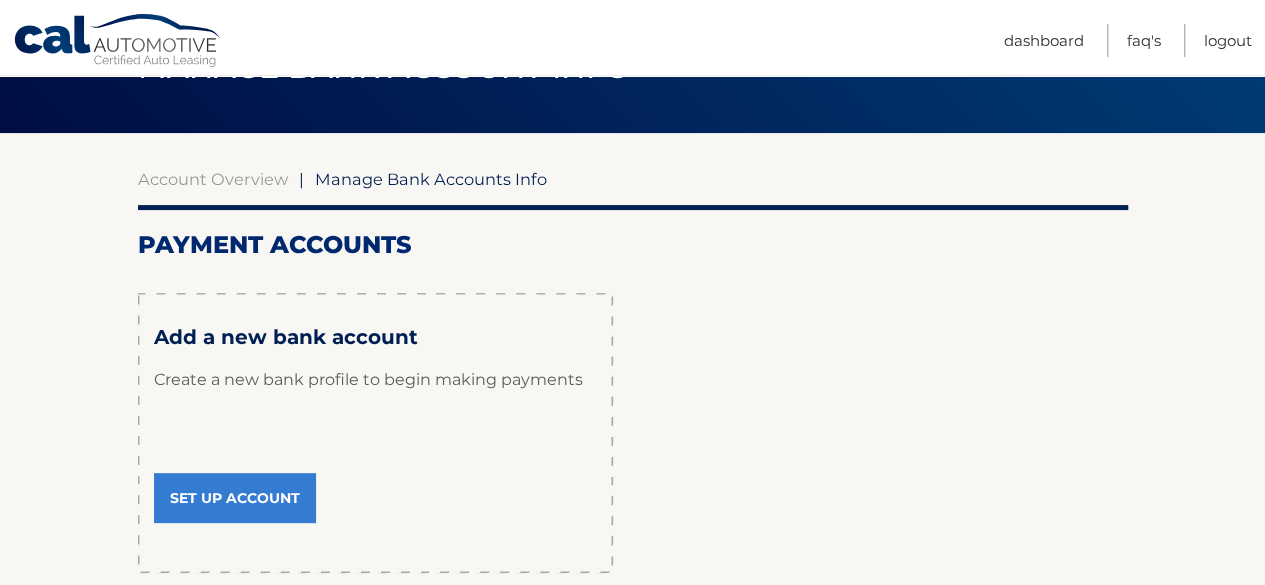 scroll, scrollTop: 291, scrollLeft: 0, axis: vertical 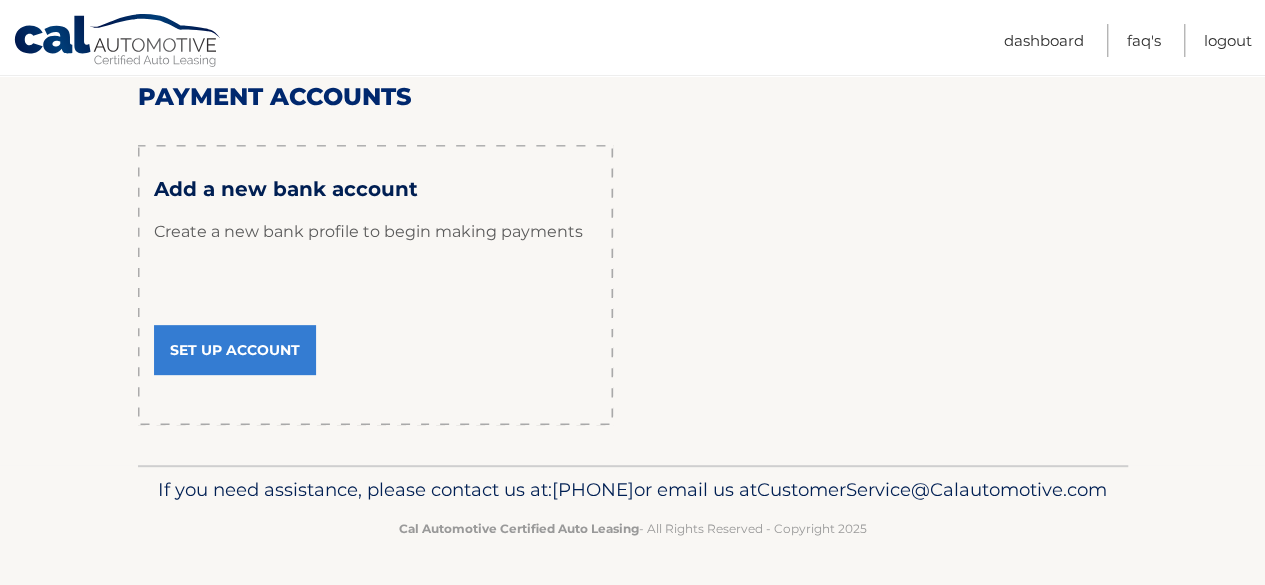 click on "Set Up Account" at bounding box center (235, 350) 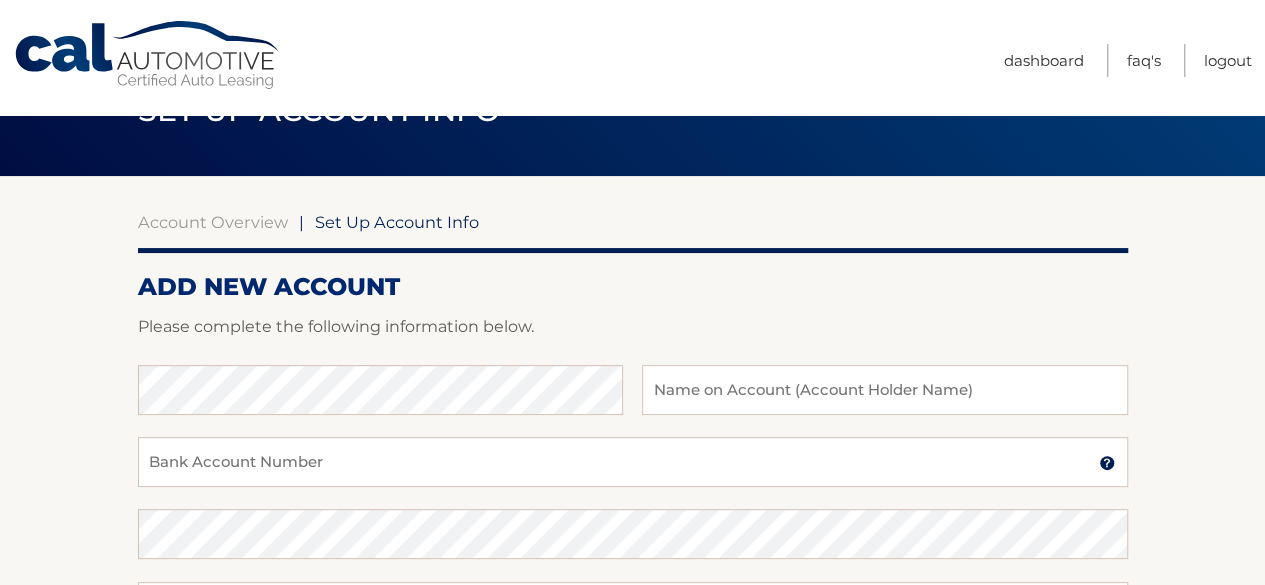 scroll, scrollTop: 100, scrollLeft: 0, axis: vertical 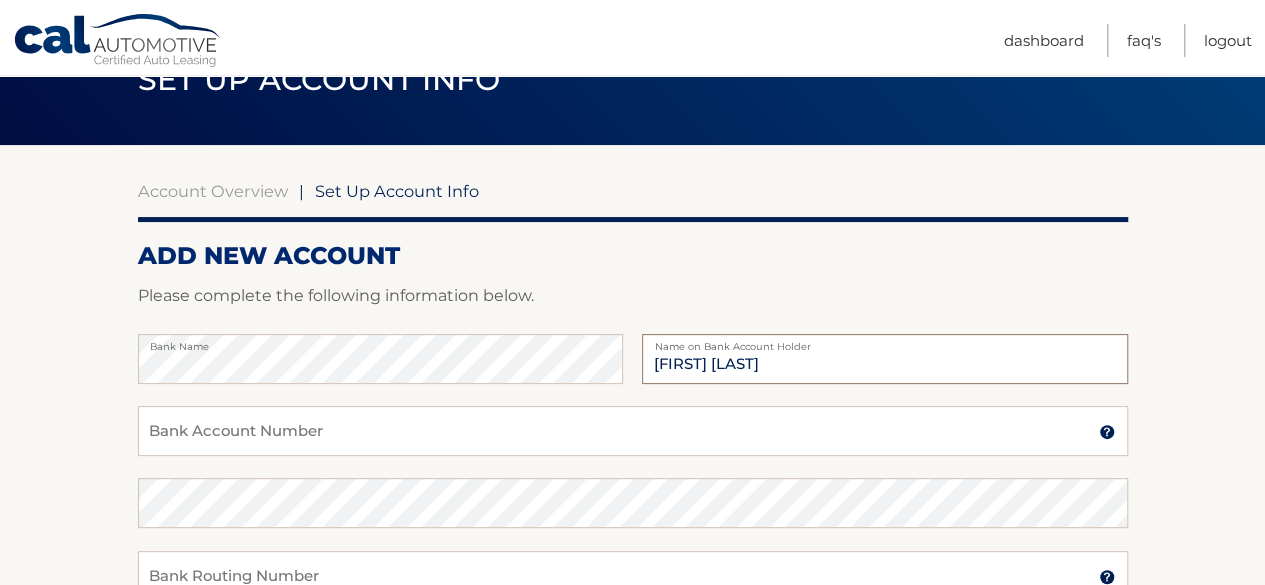 type on "[FIRST] [LAST]" 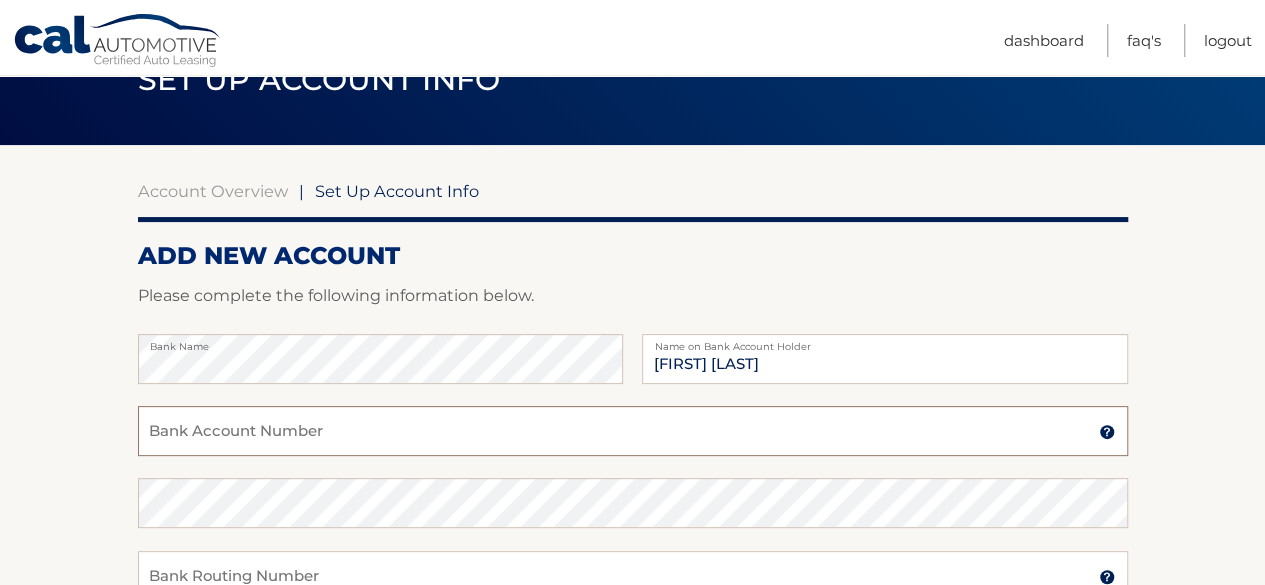 click on "Bank Account Number" at bounding box center (633, 431) 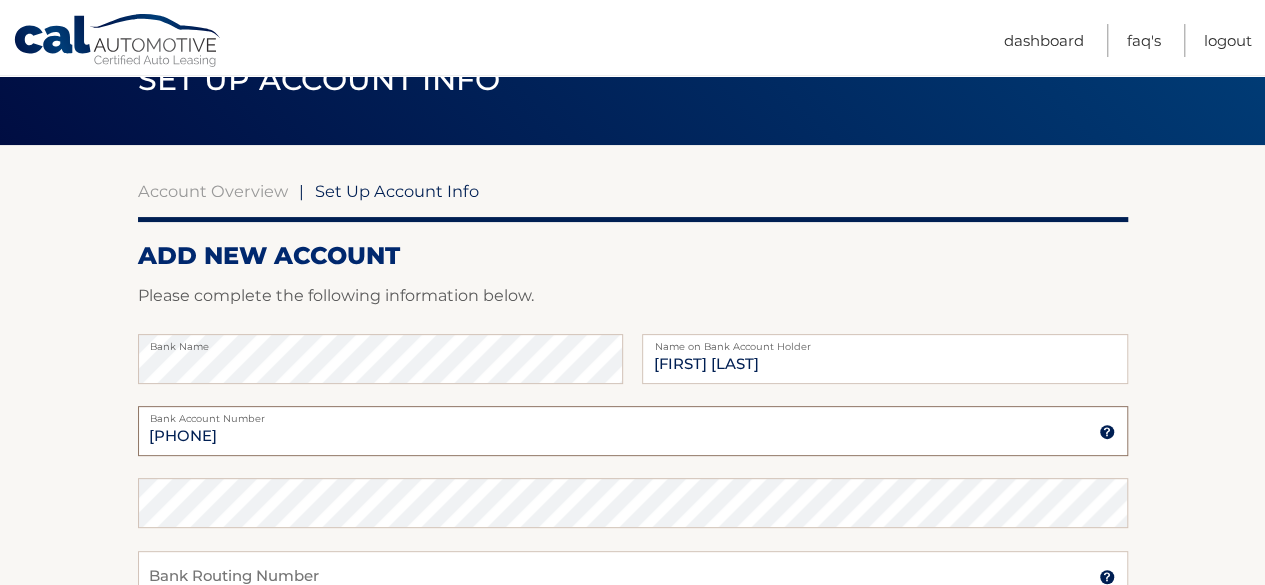 type on "7415018725" 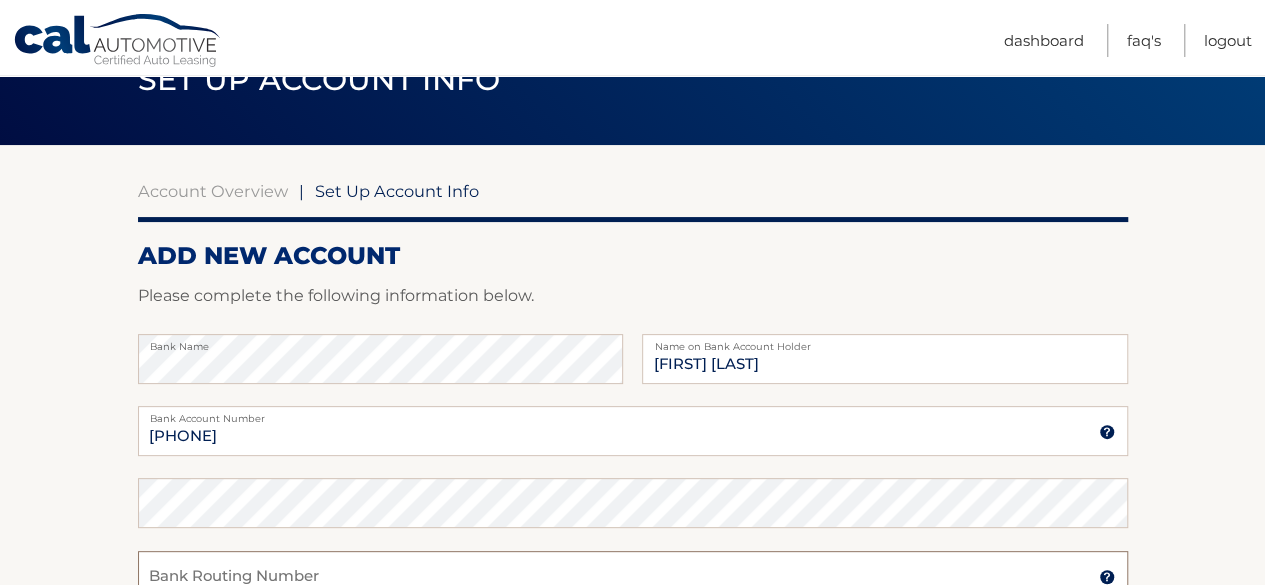 scroll, scrollTop: 115, scrollLeft: 0, axis: vertical 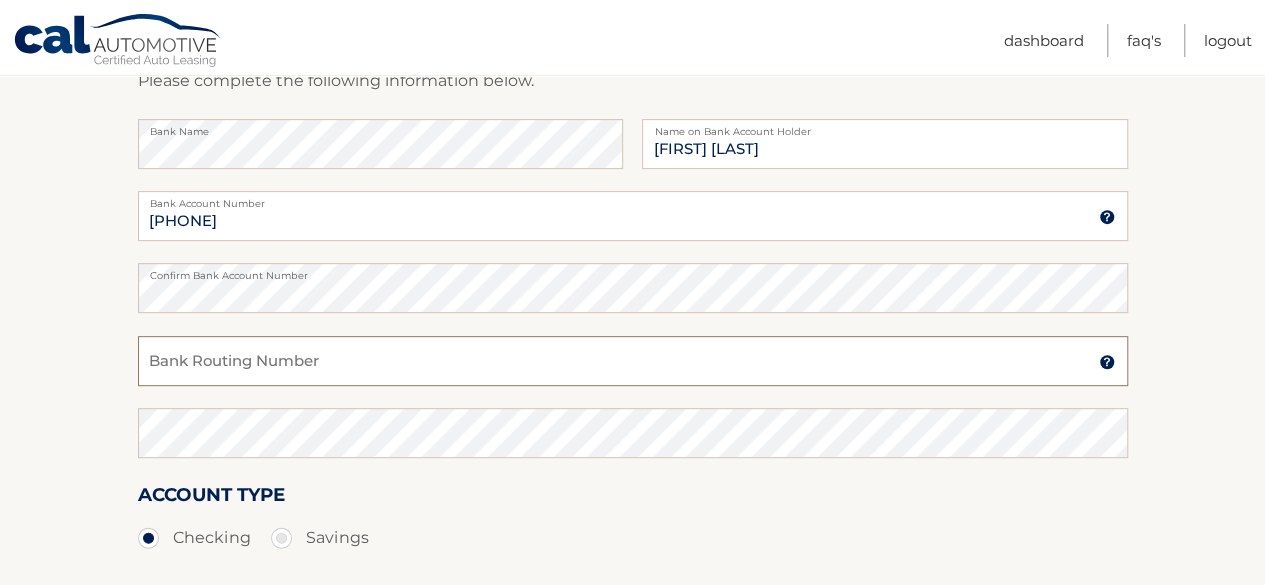 click on "Bank Routing Number" at bounding box center (633, 361) 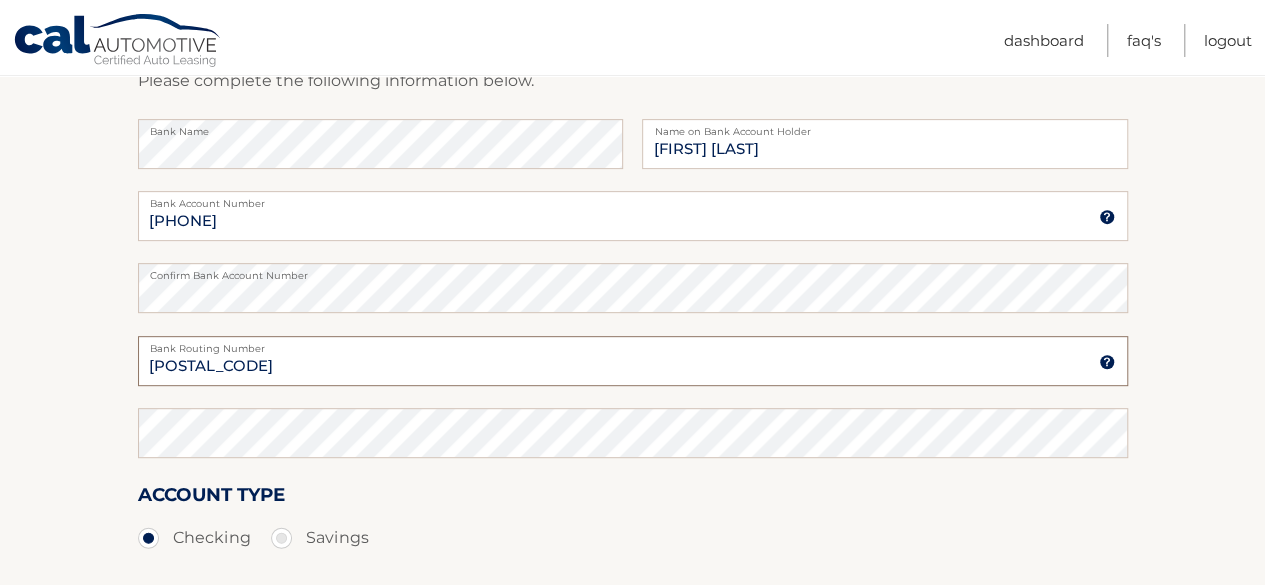type on "011304478" 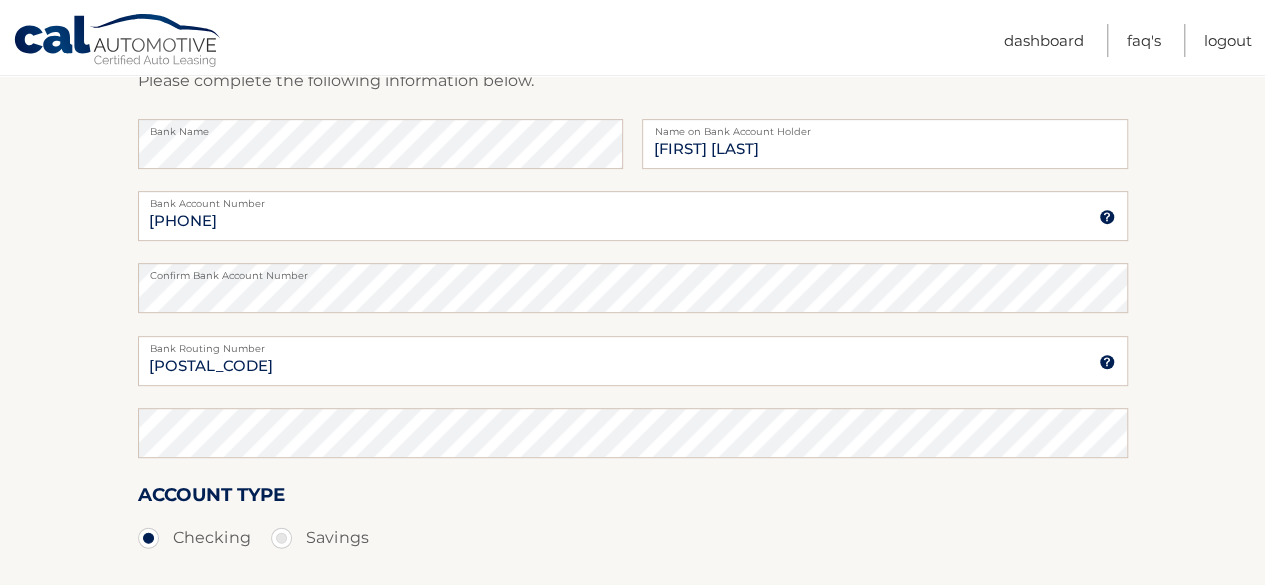 scroll, scrollTop: 574, scrollLeft: 0, axis: vertical 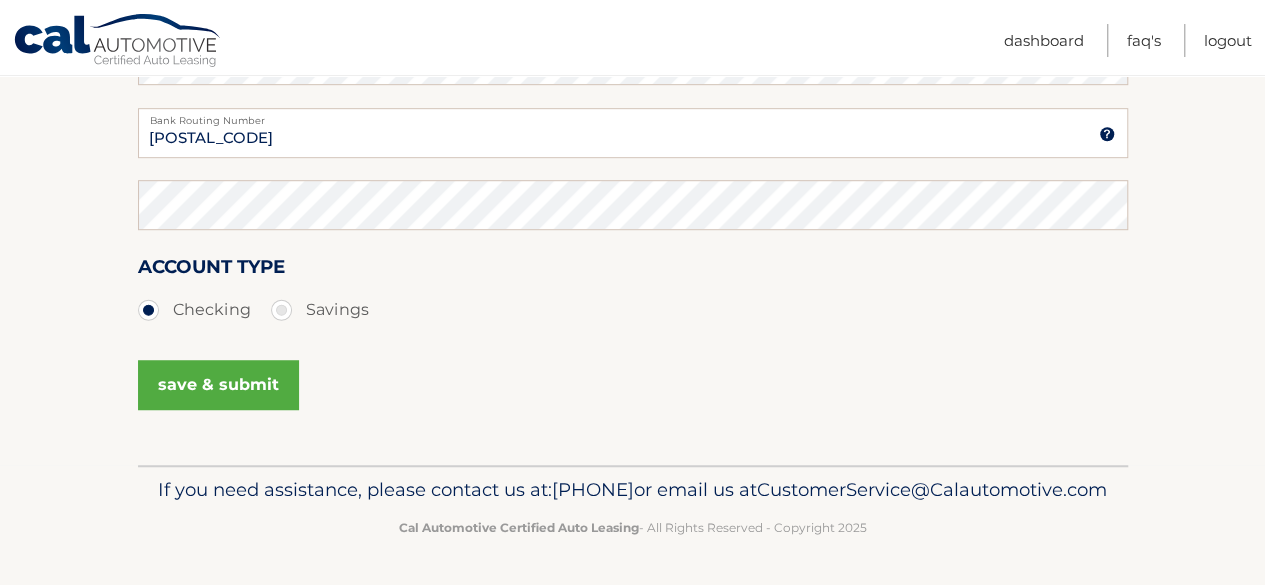 type 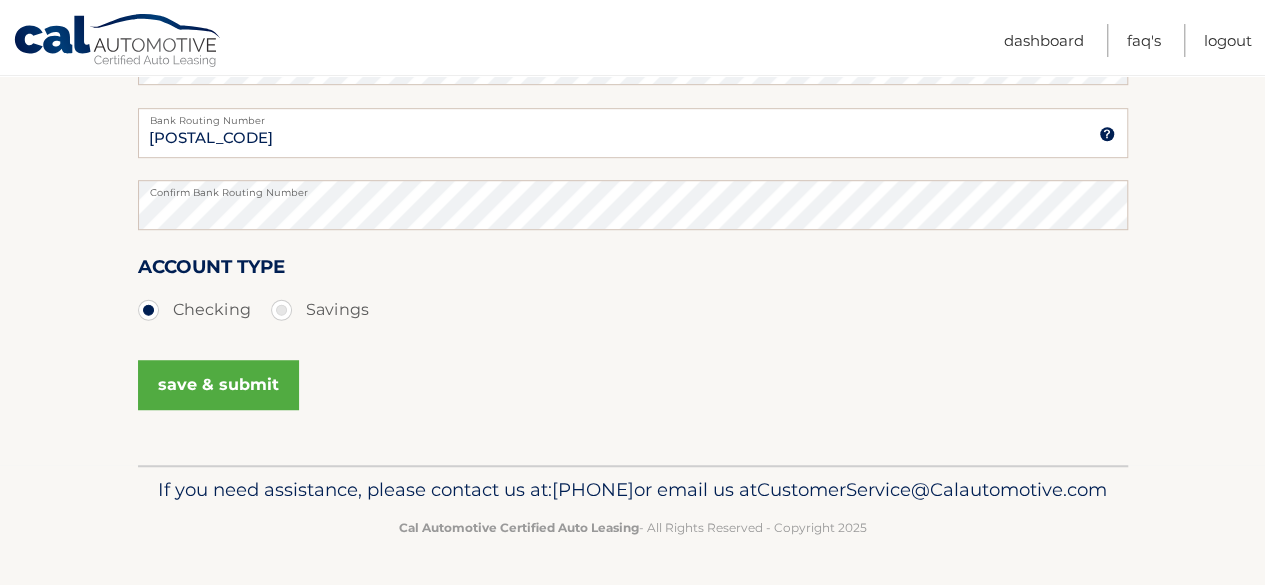 click on "save & submit" at bounding box center [218, 385] 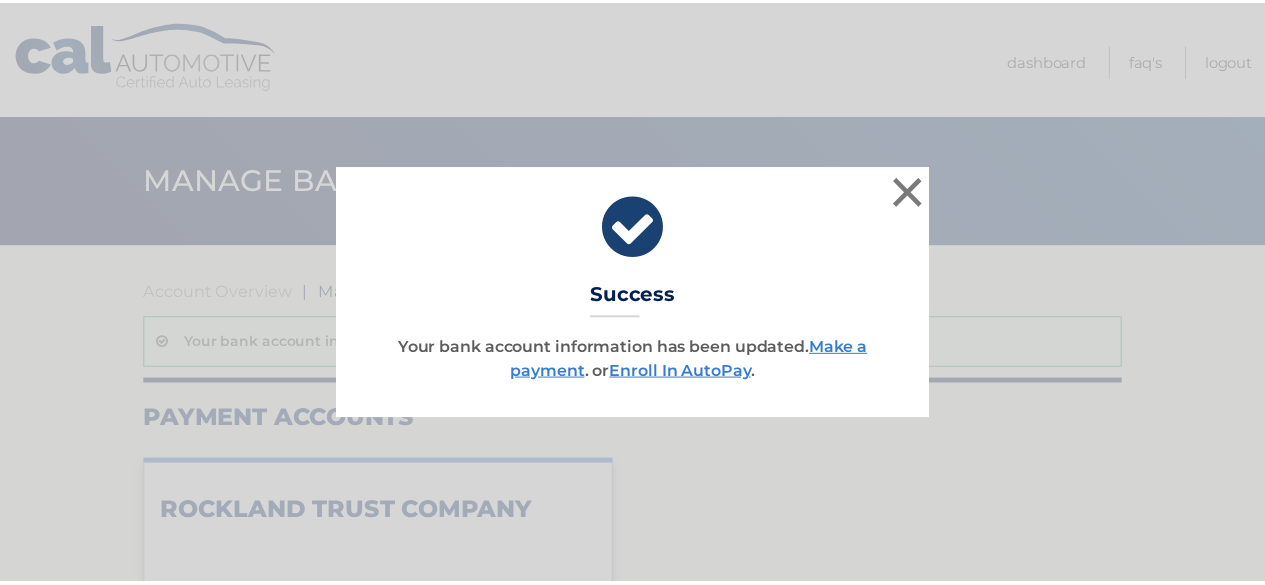scroll, scrollTop: 0, scrollLeft: 0, axis: both 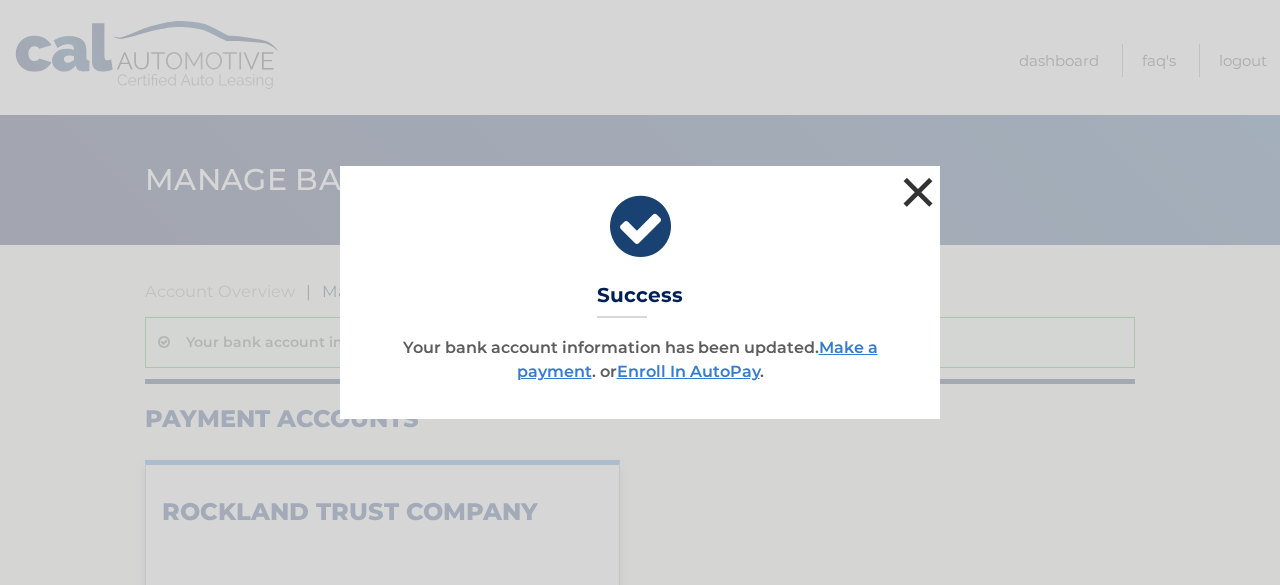 click on "×" at bounding box center (918, 192) 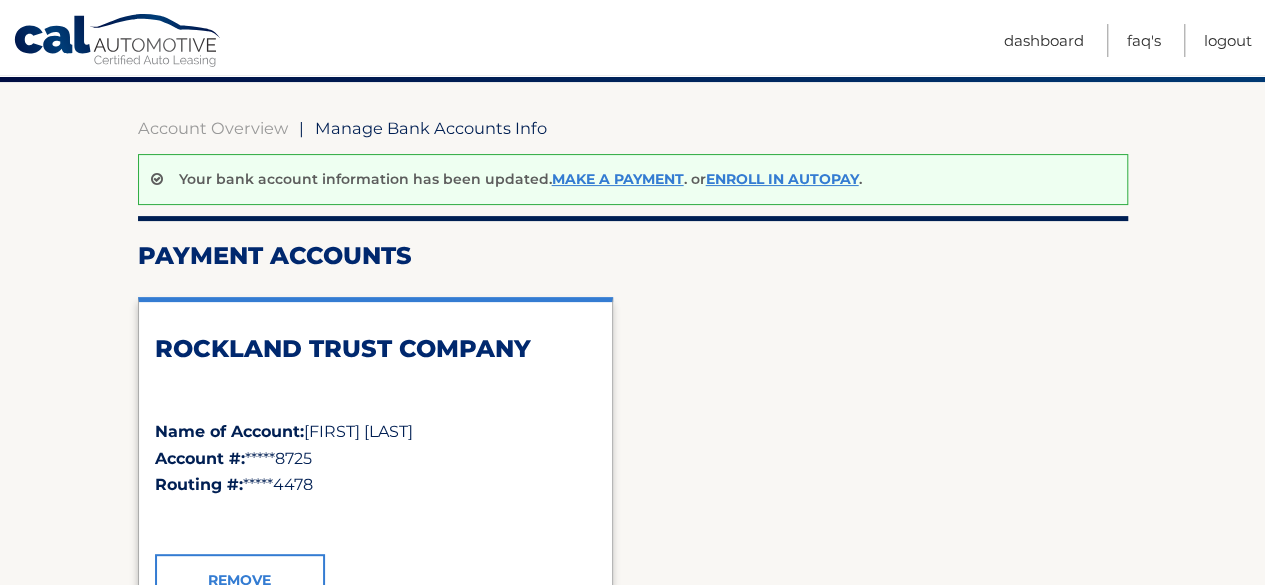 scroll, scrollTop: 100, scrollLeft: 0, axis: vertical 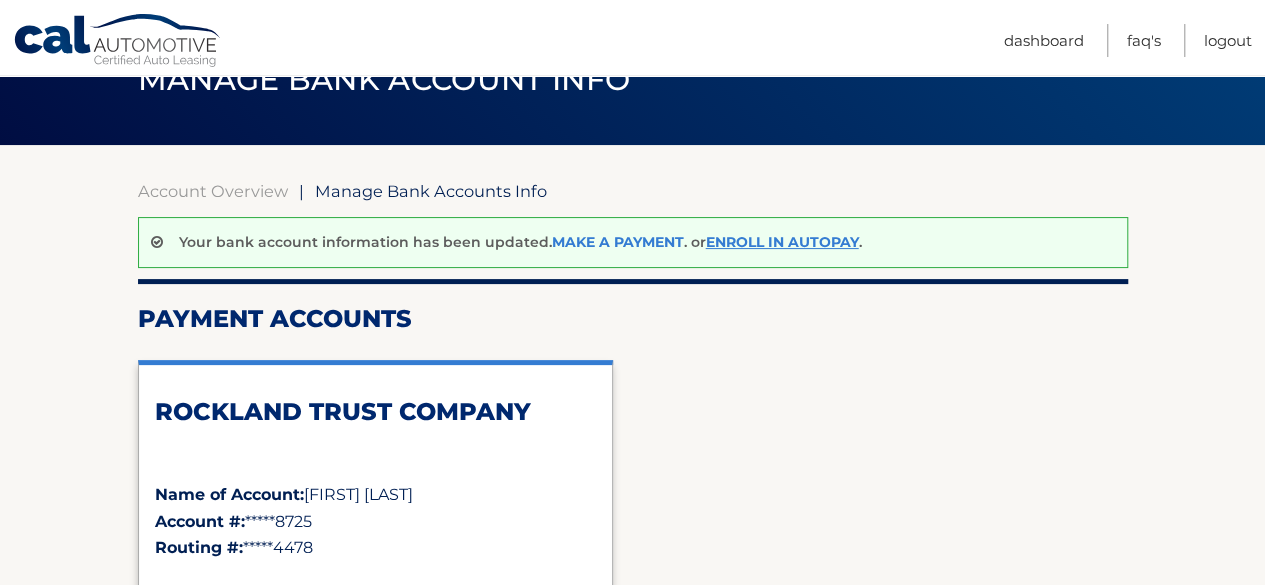 click on "Make a payment" at bounding box center (618, 242) 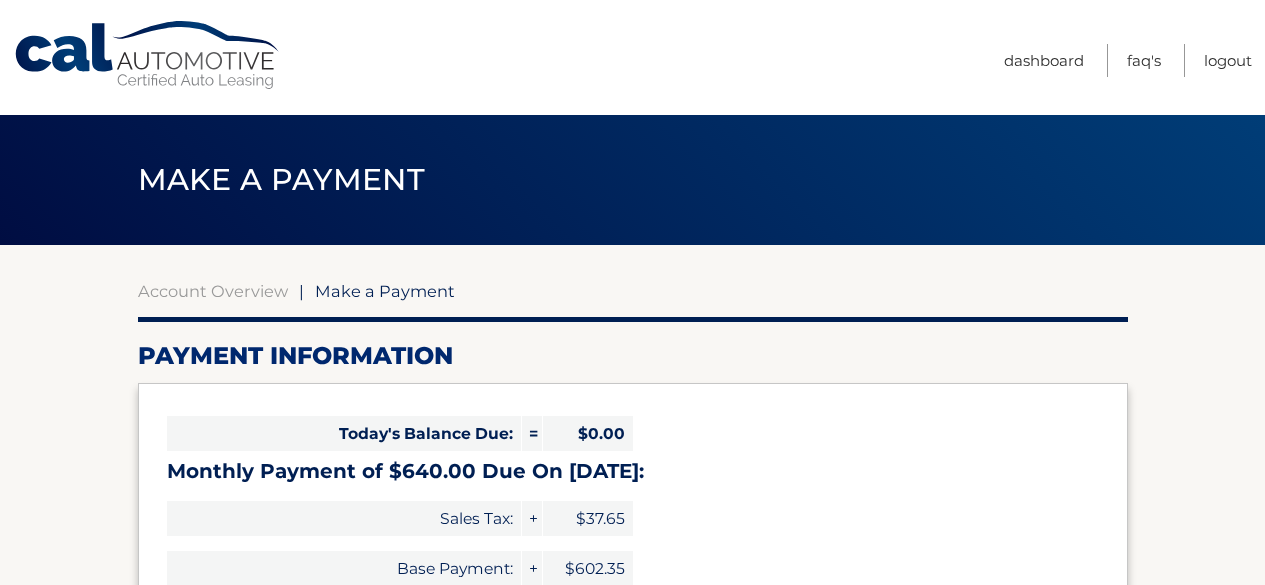 select on "[UUID]" 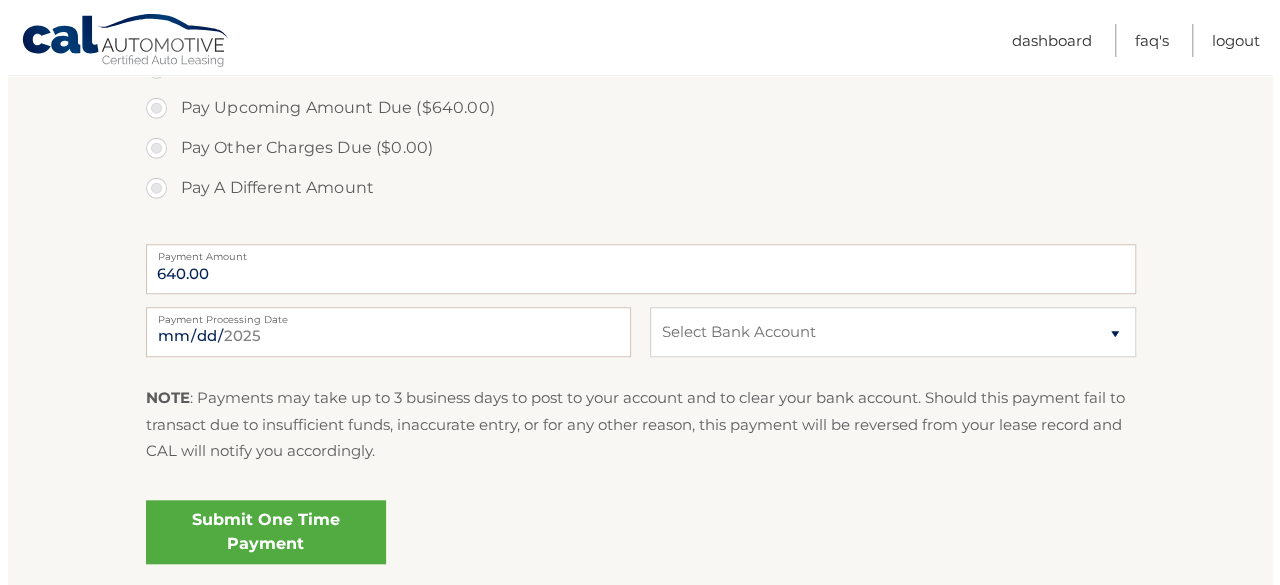 scroll, scrollTop: 800, scrollLeft: 0, axis: vertical 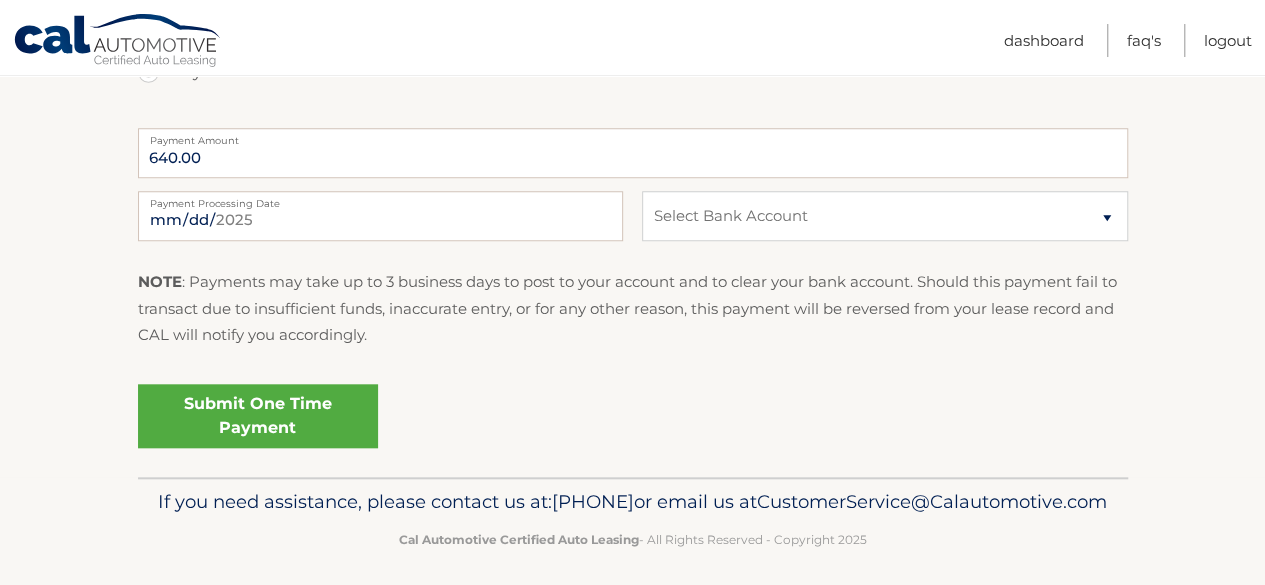 click on "Submit One Time Payment" at bounding box center [258, 416] 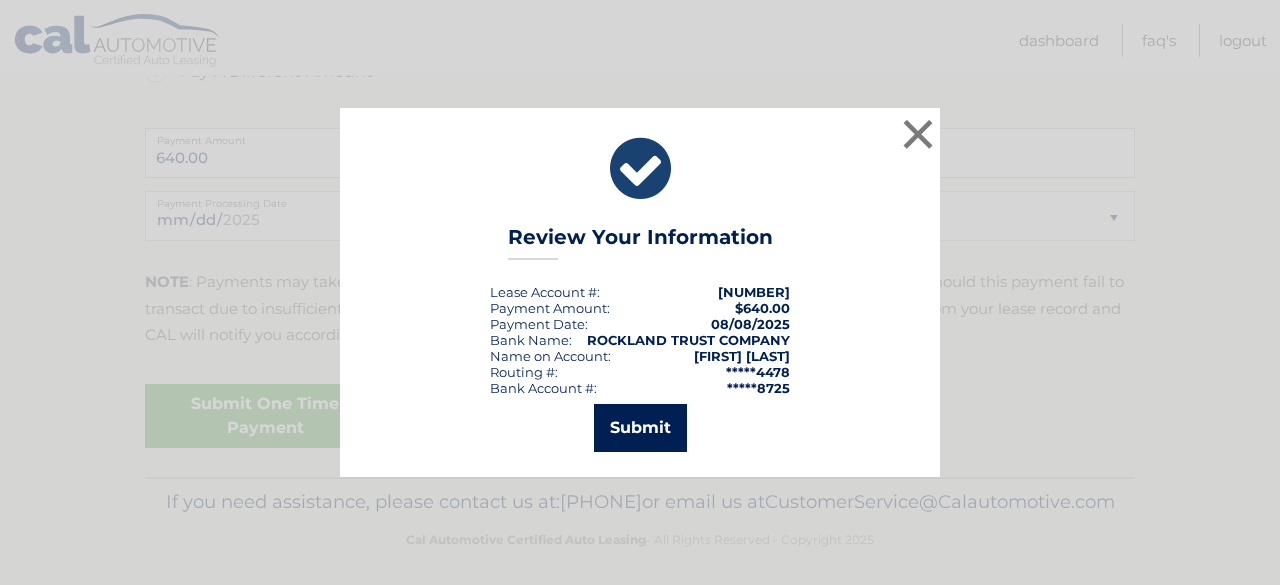click on "Submit" at bounding box center (640, 428) 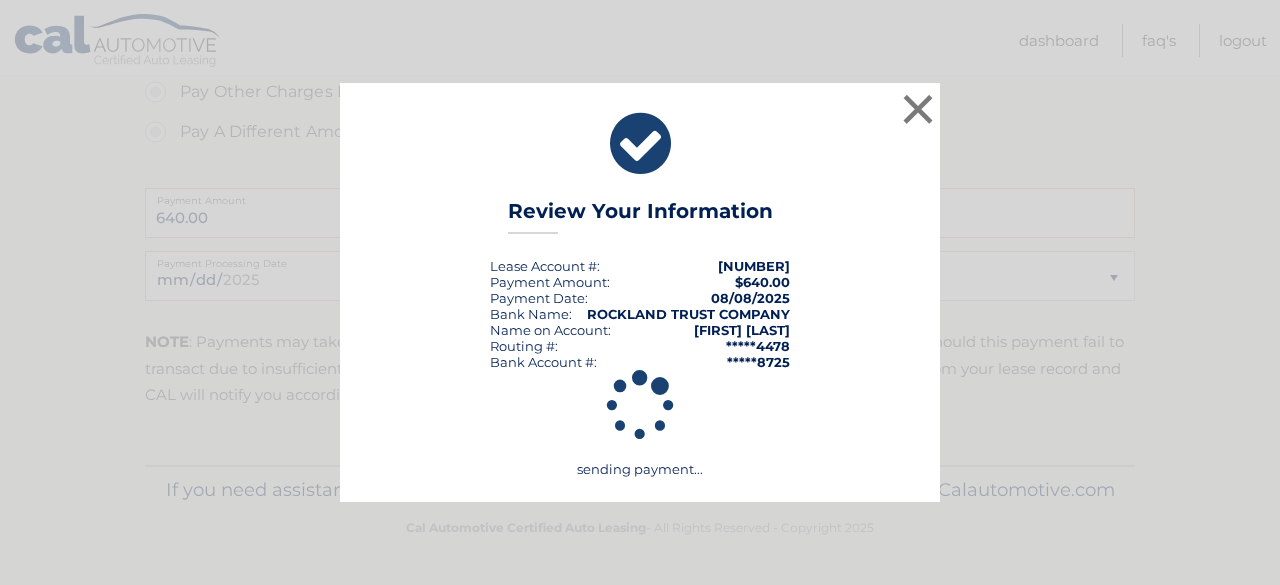 scroll, scrollTop: 770, scrollLeft: 0, axis: vertical 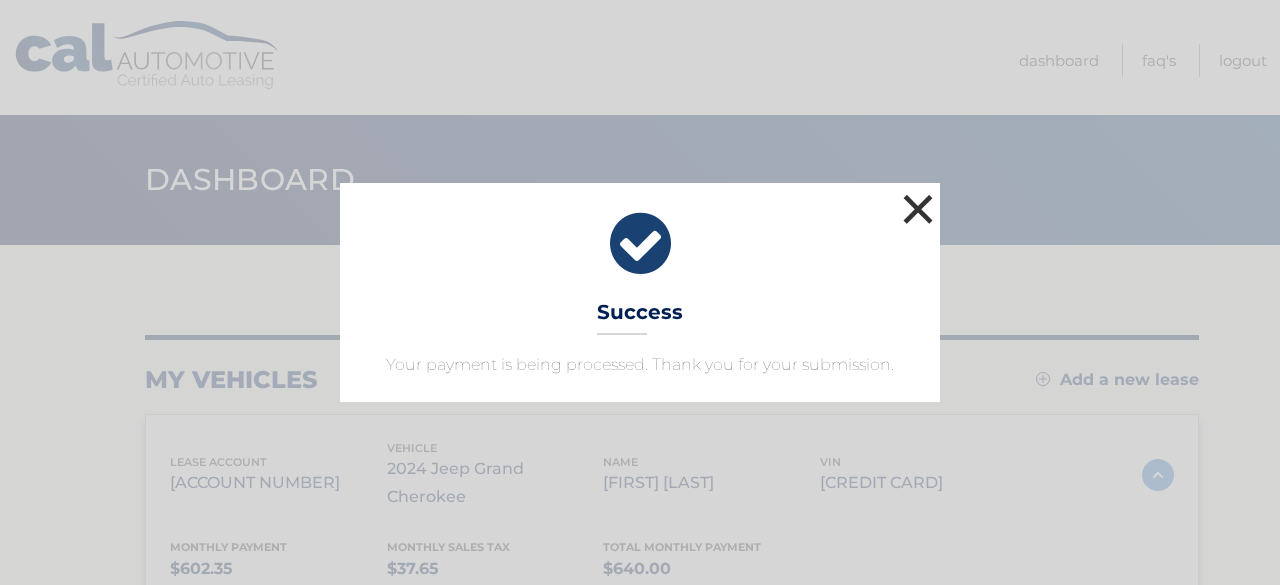 click on "×" at bounding box center [918, 209] 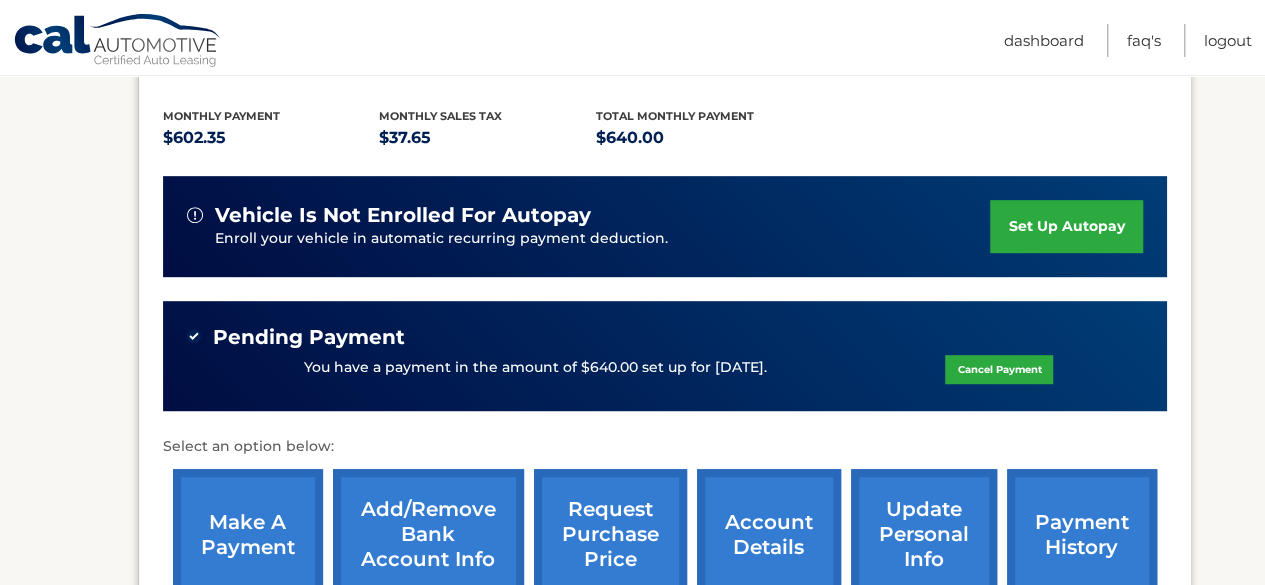 scroll, scrollTop: 500, scrollLeft: 0, axis: vertical 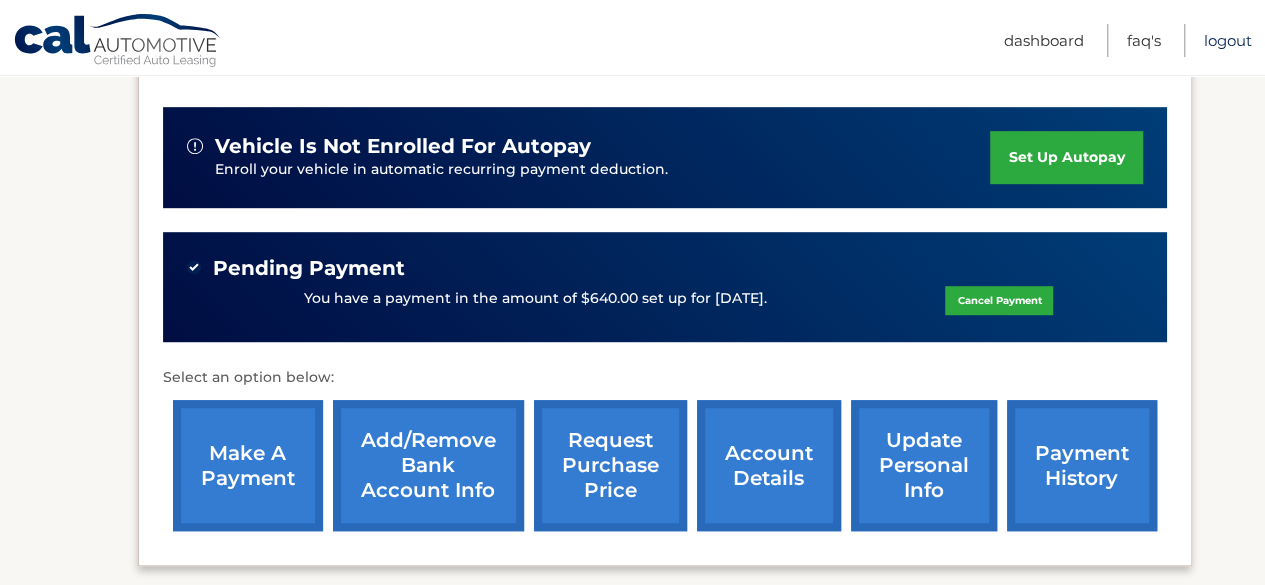 click on "Logout" at bounding box center [1228, 40] 